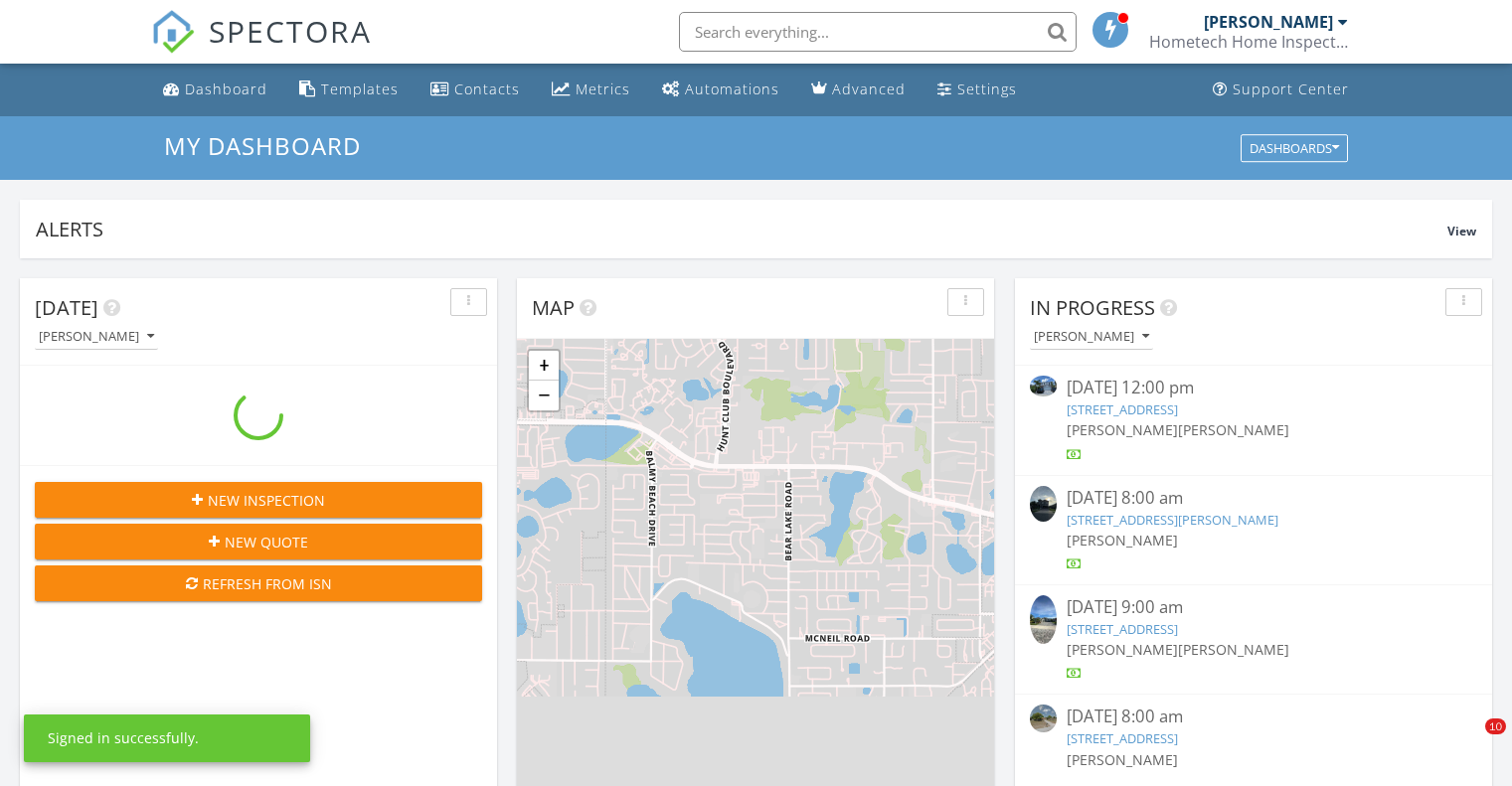 scroll, scrollTop: 0, scrollLeft: 0, axis: both 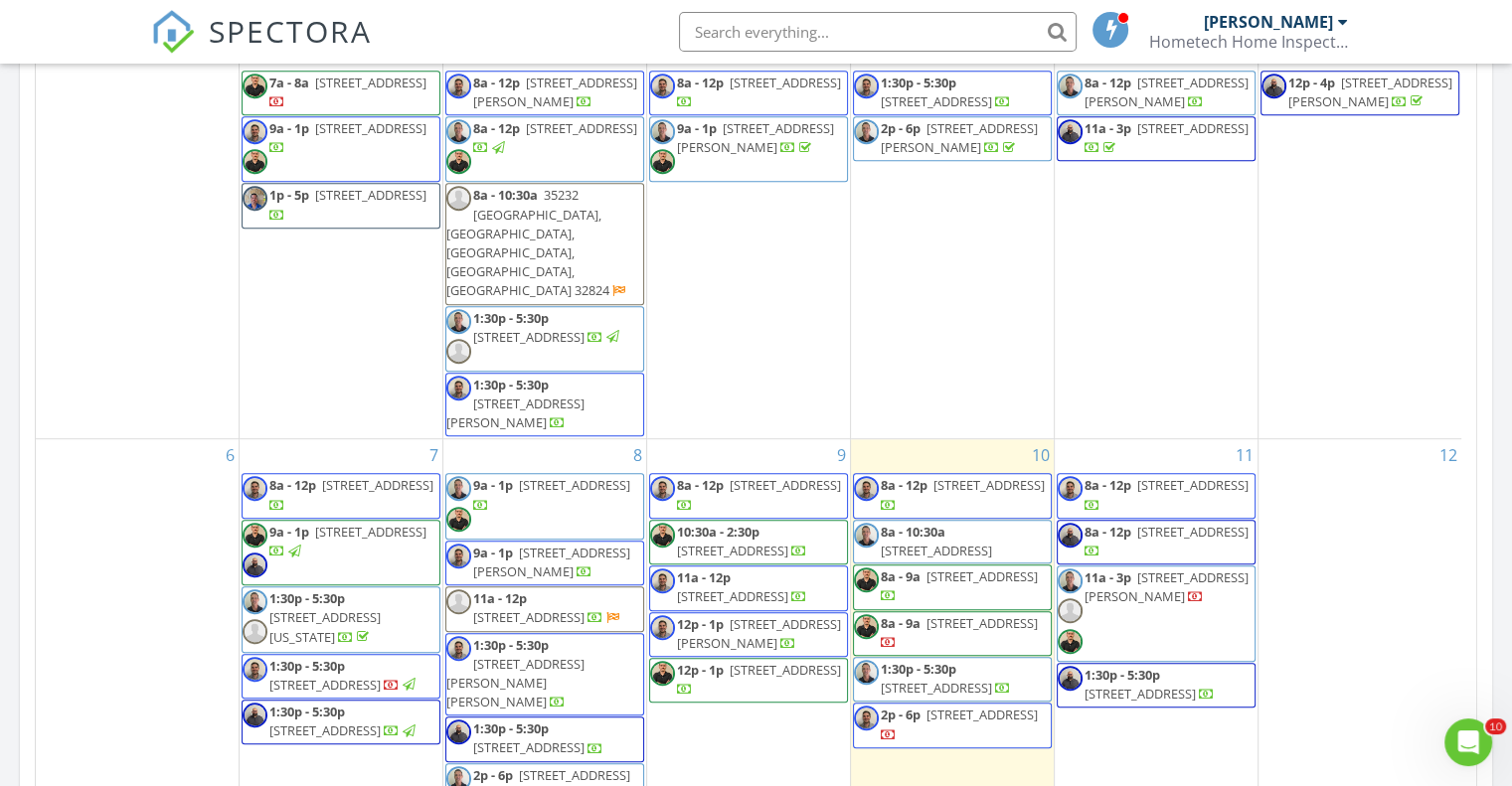 click on "10:30a - 2:30p" at bounding box center (718, 532) 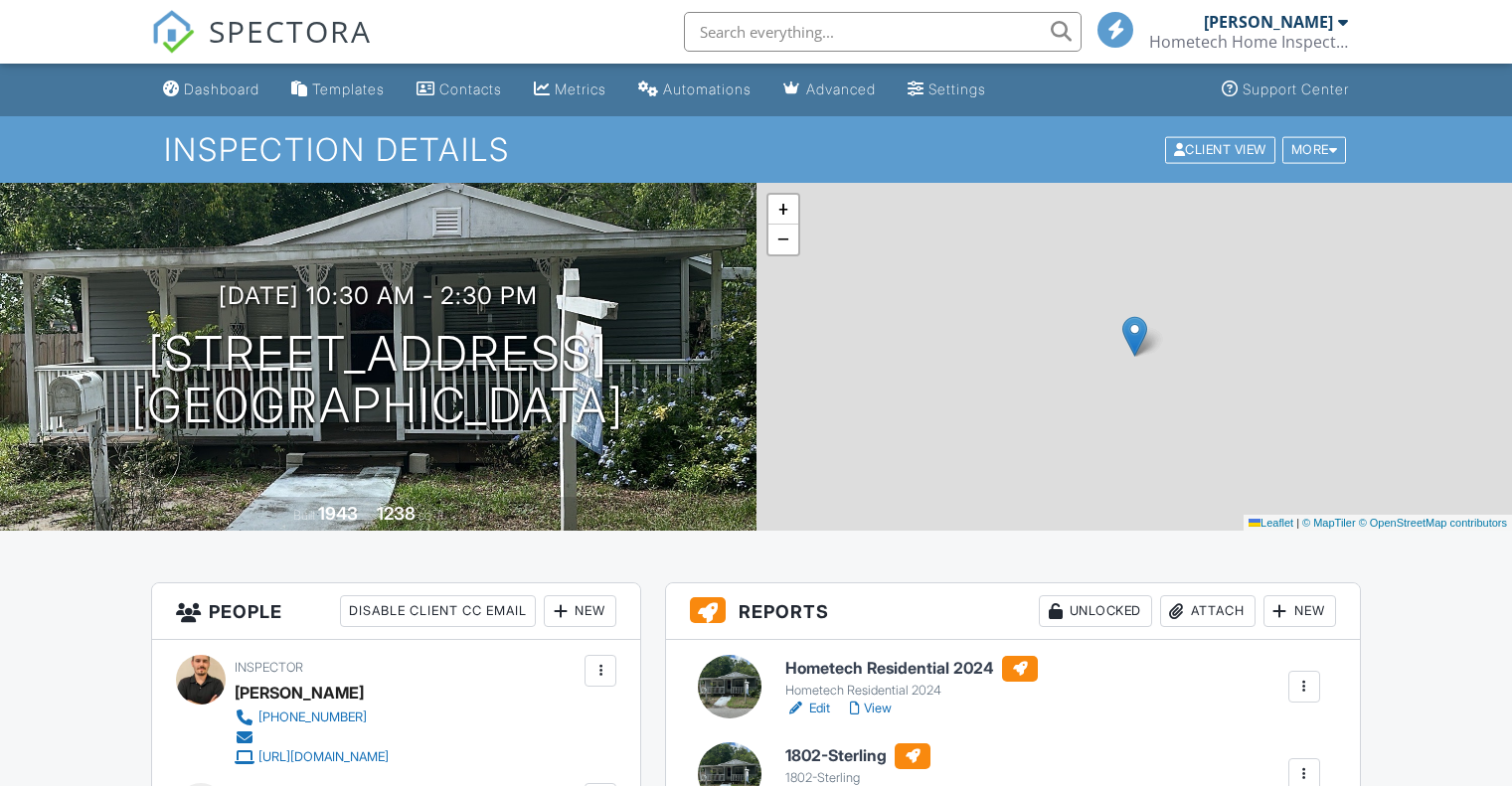 scroll, scrollTop: 0, scrollLeft: 0, axis: both 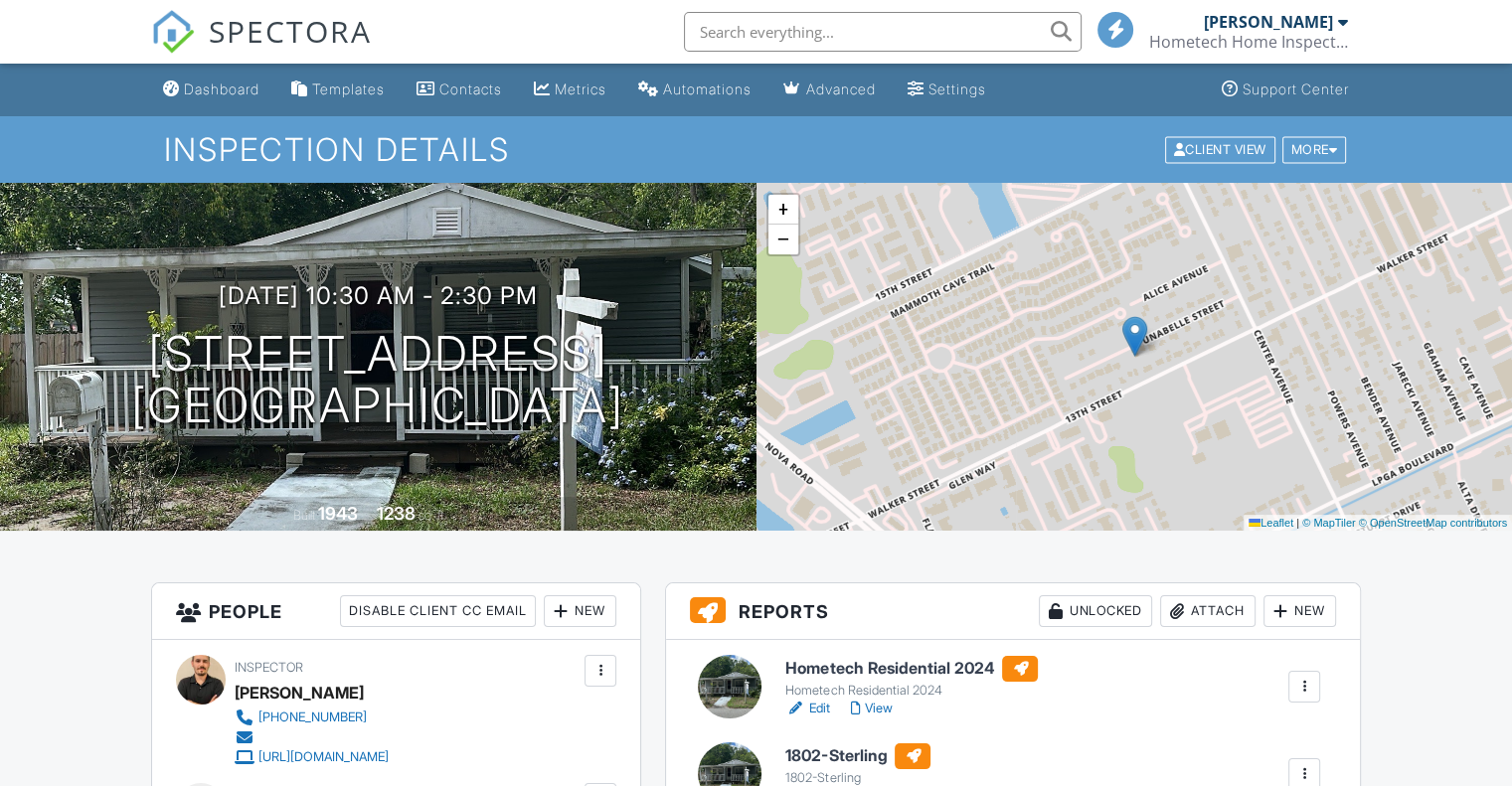 click on "Edit" at bounding box center (807, 708) 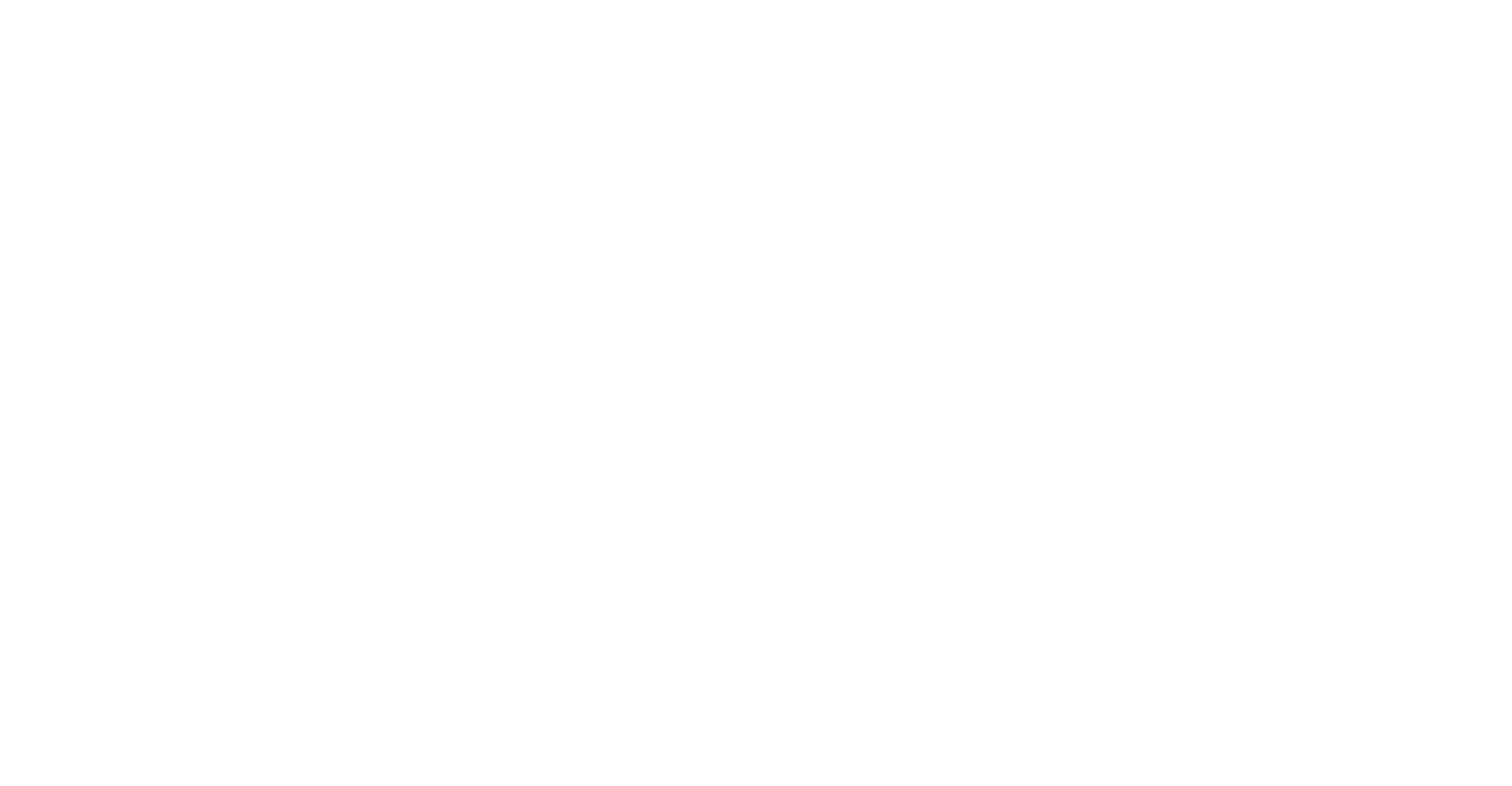 scroll, scrollTop: 0, scrollLeft: 0, axis: both 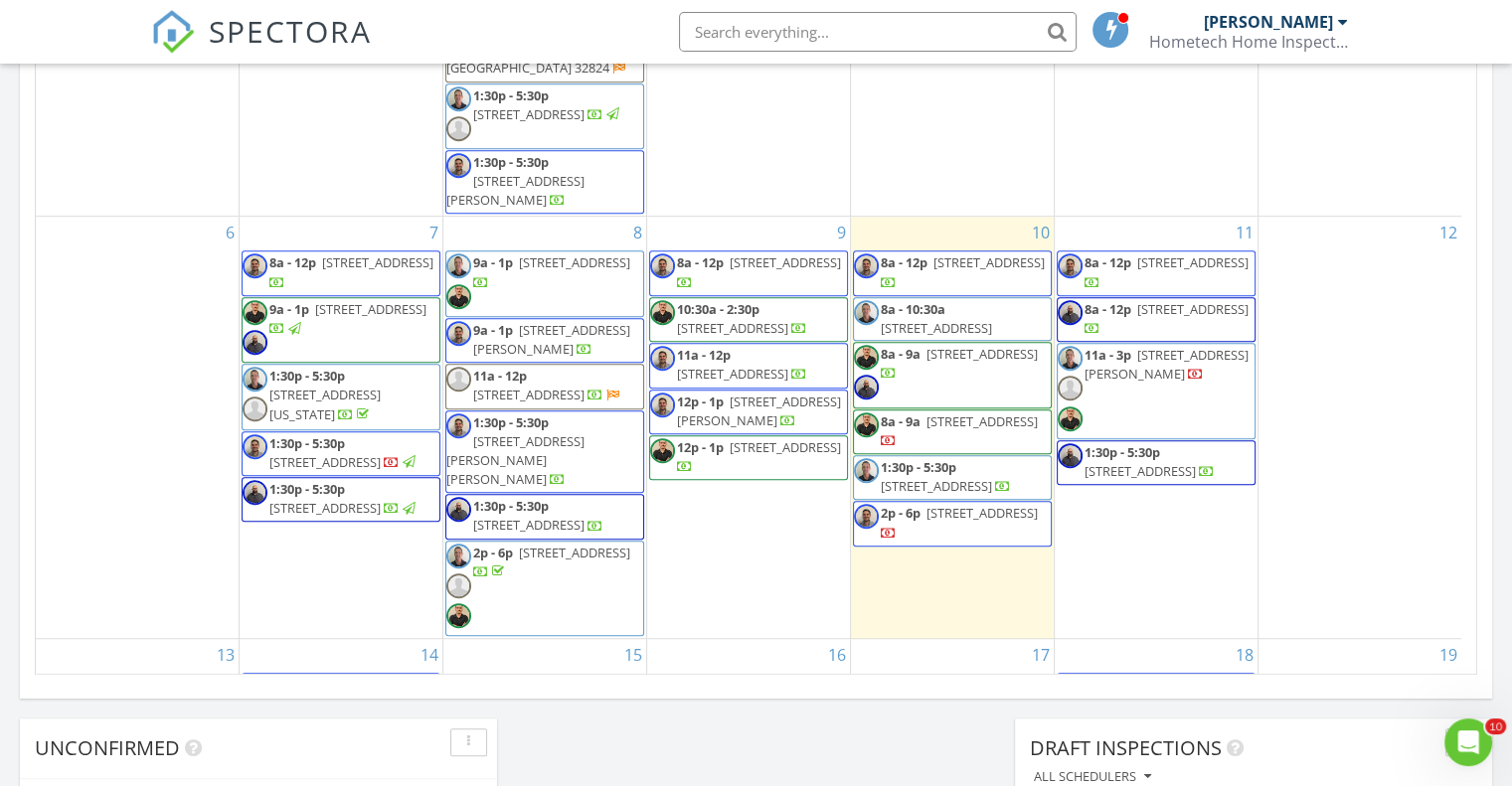 click on "[STREET_ADDRESS]" at bounding box center [733, 328] 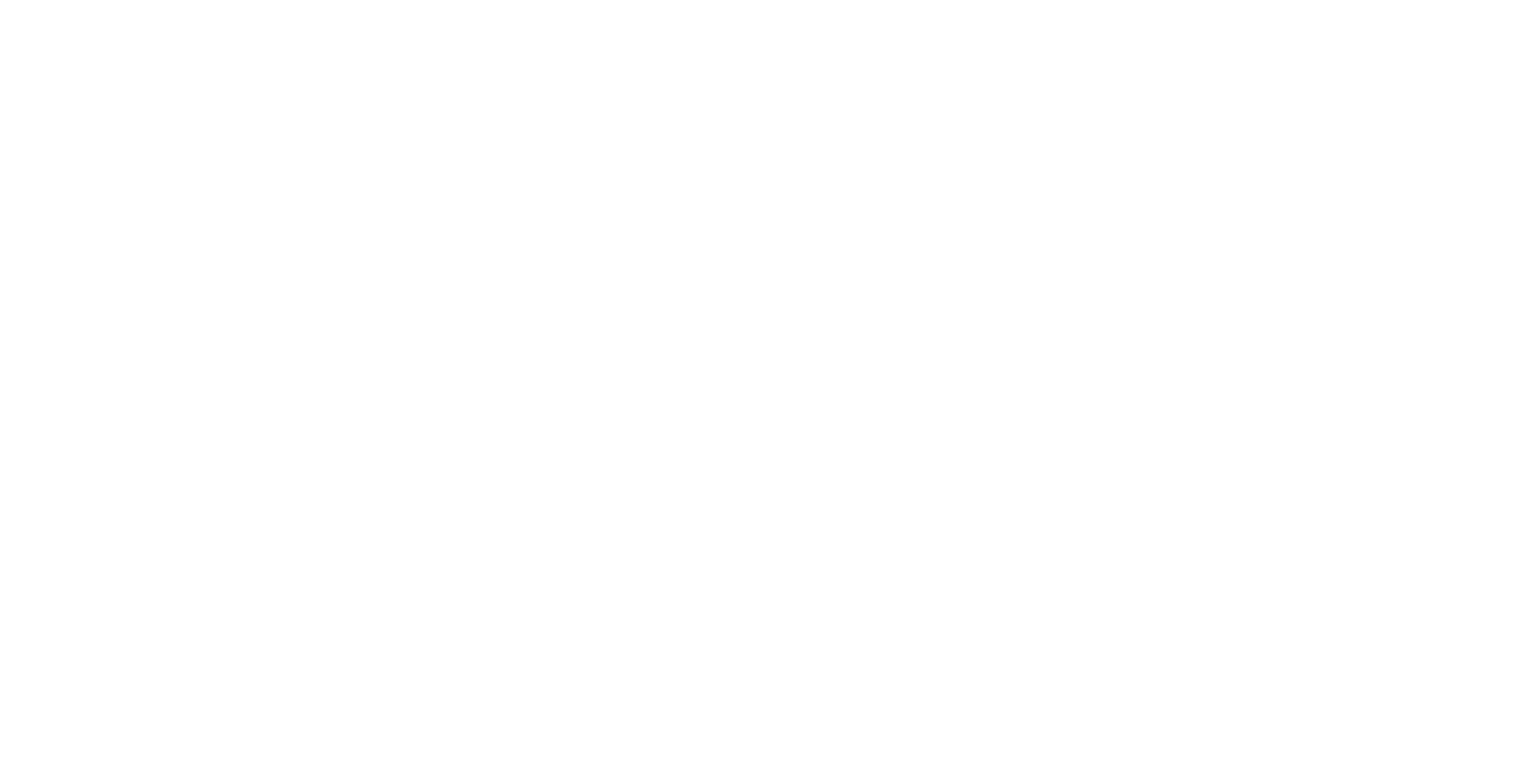 scroll, scrollTop: 0, scrollLeft: 0, axis: both 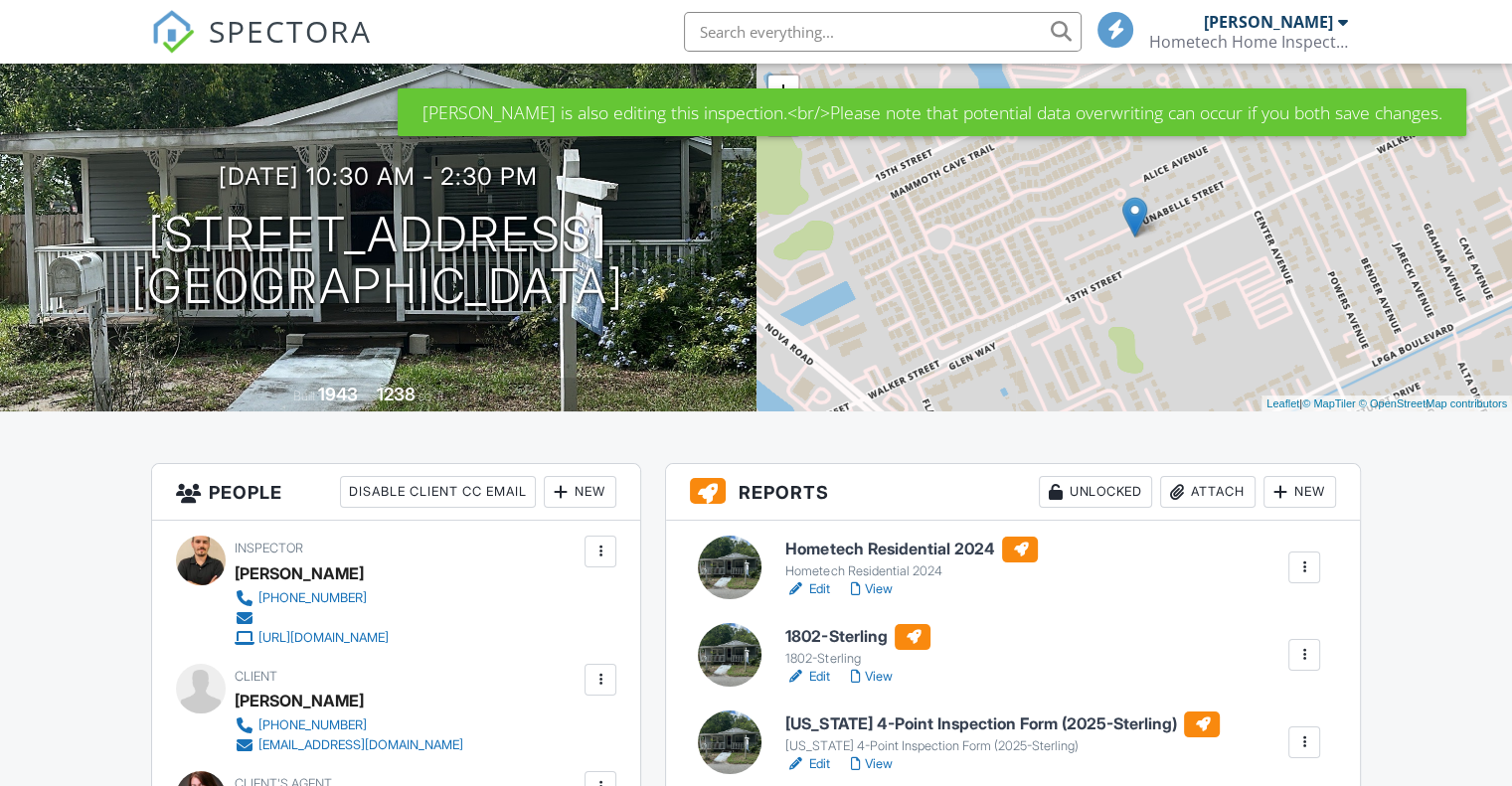 drag, startPoint x: 1519, startPoint y: 243, endPoint x: 1516, endPoint y: 309, distance: 66.068147 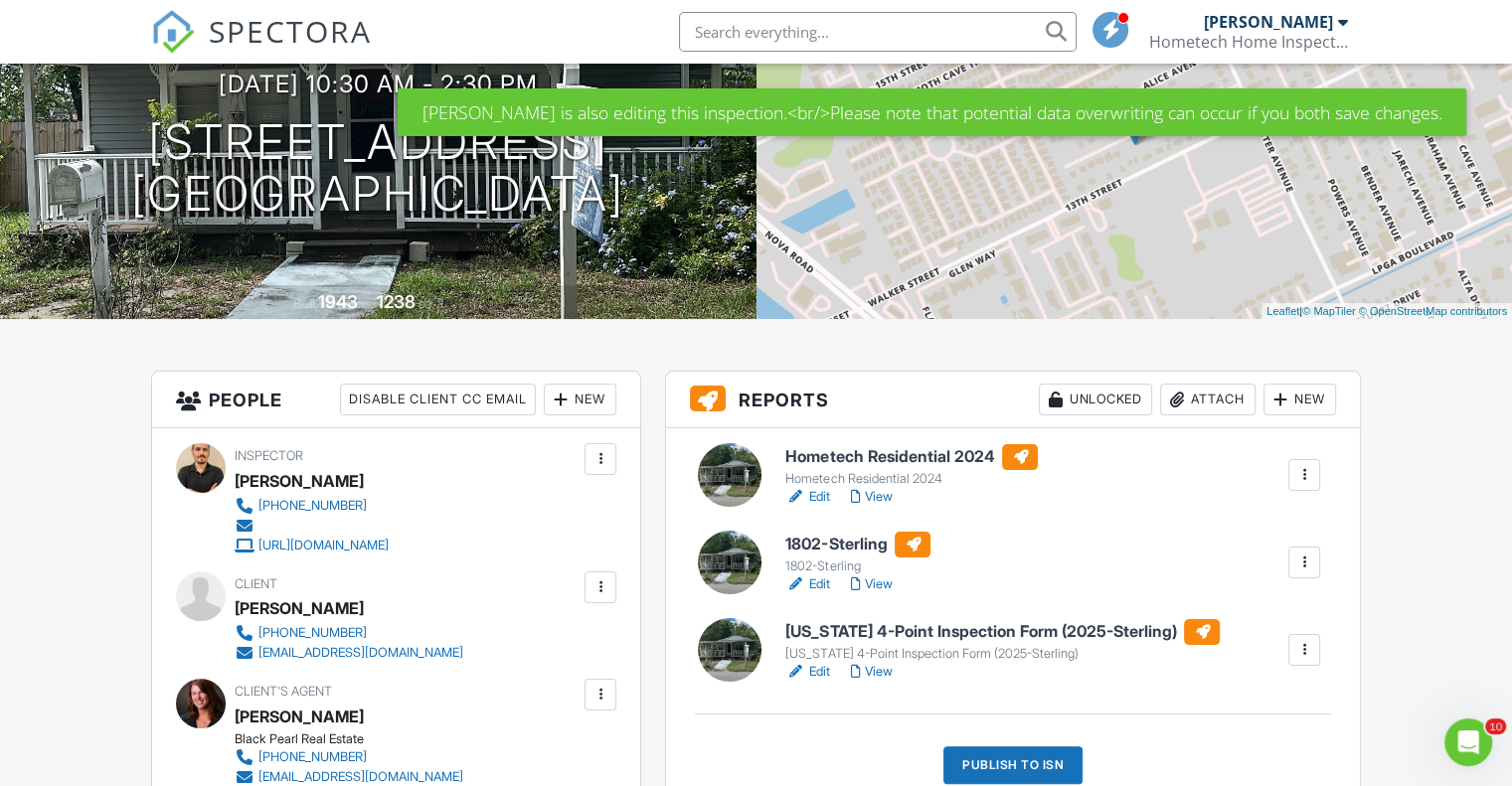scroll, scrollTop: 0, scrollLeft: 0, axis: both 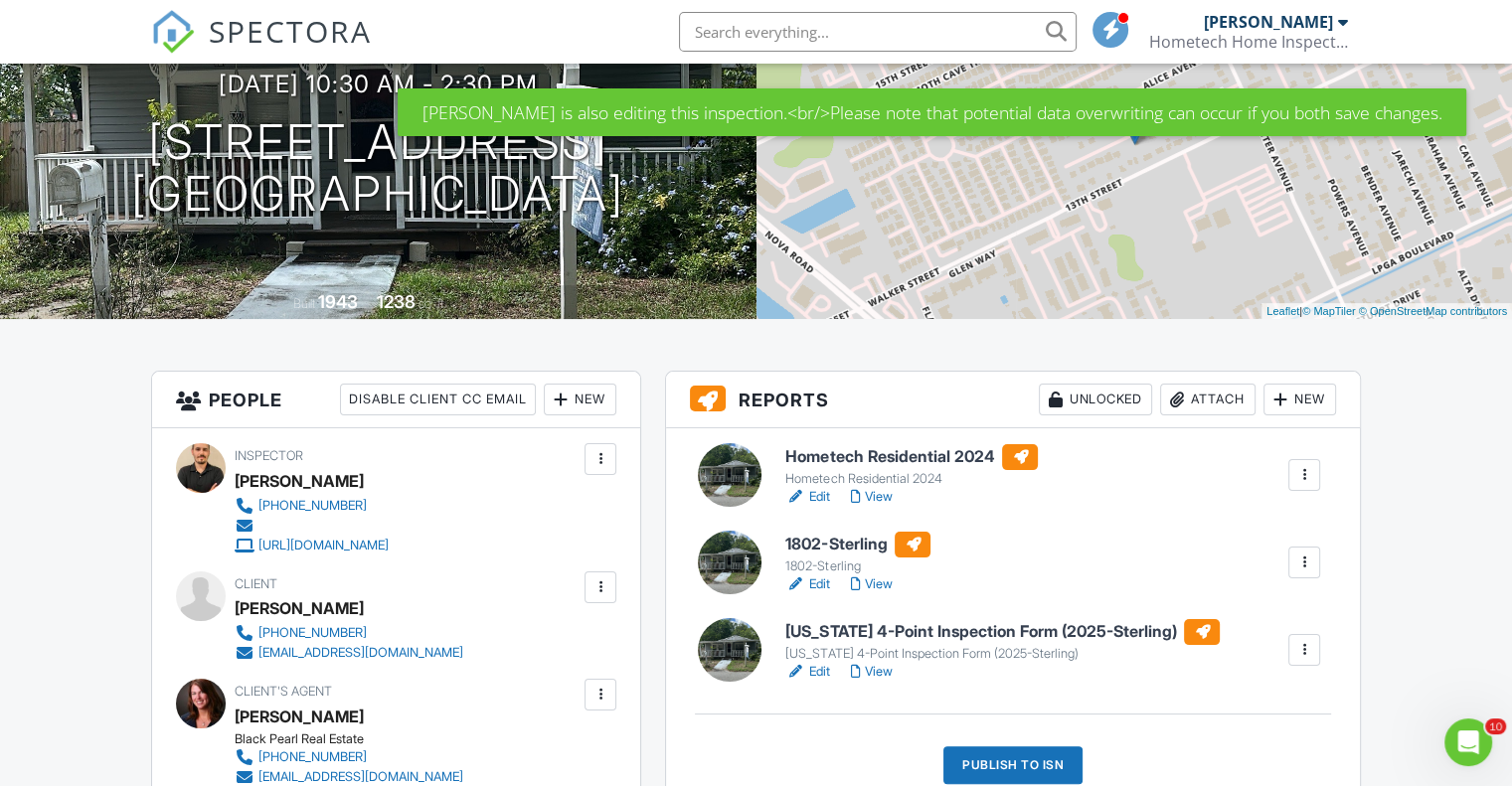 click on "View" at bounding box center (871, 672) 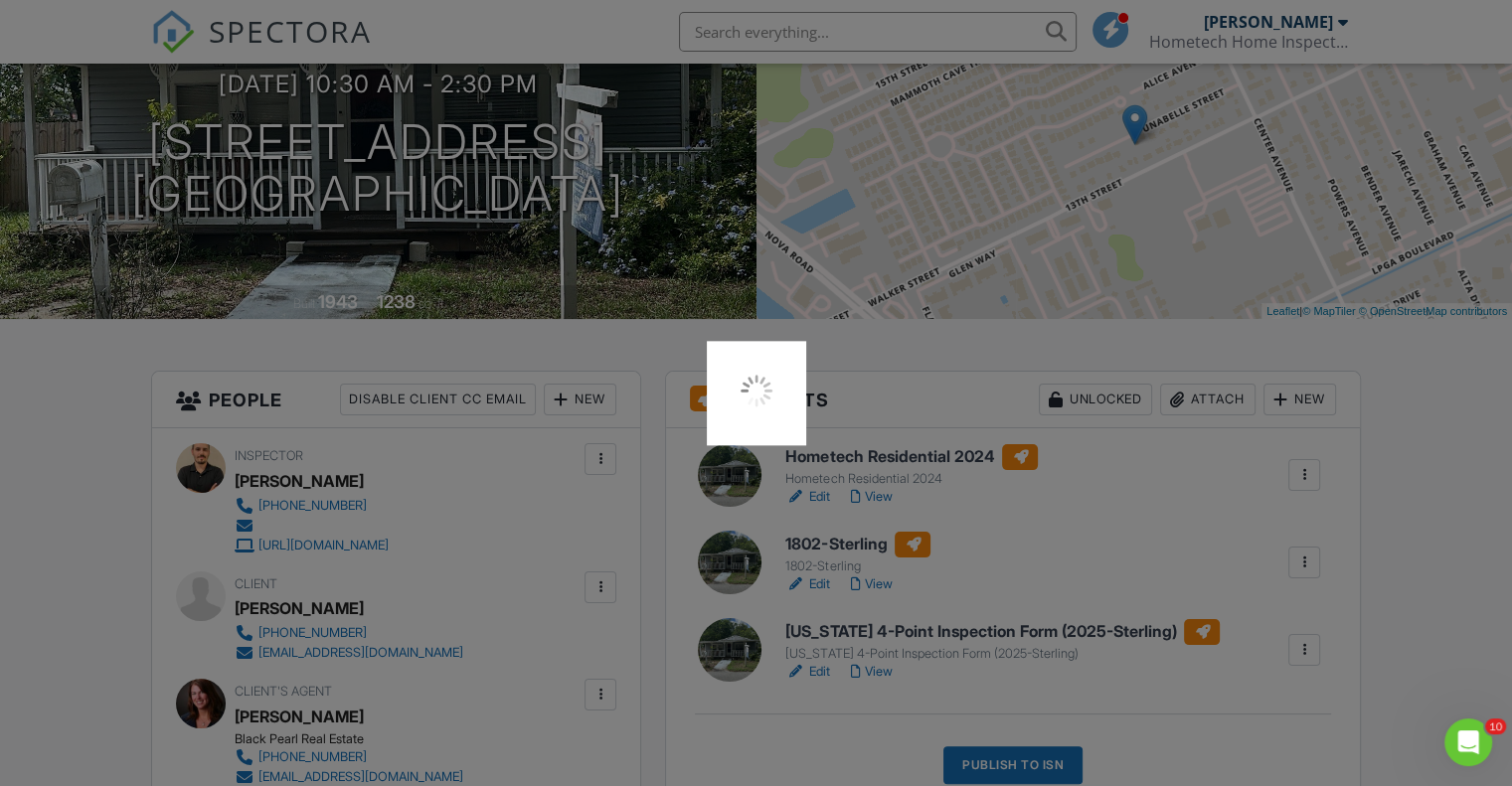 click at bounding box center [756, 393] 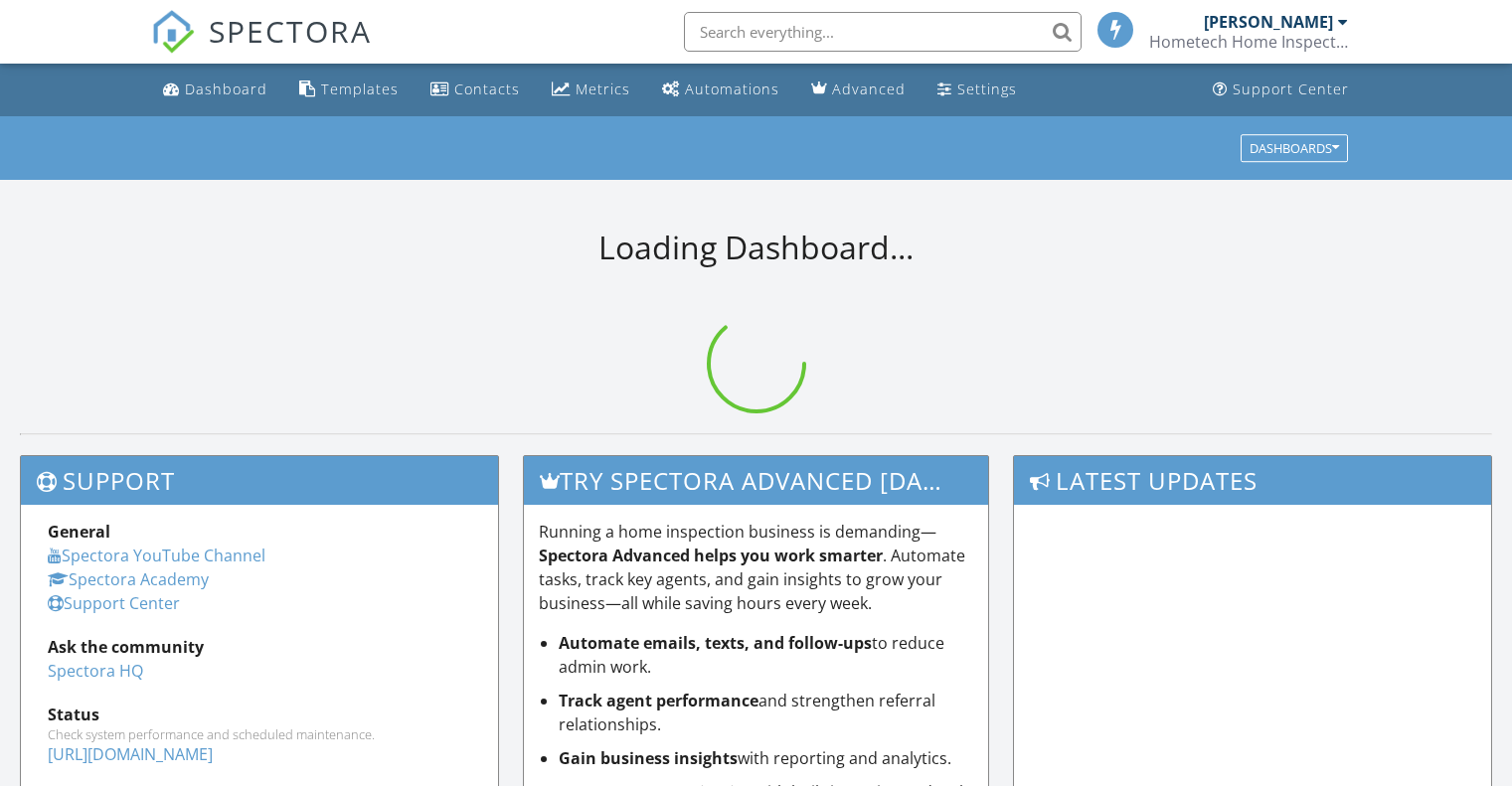 scroll, scrollTop: 0, scrollLeft: 0, axis: both 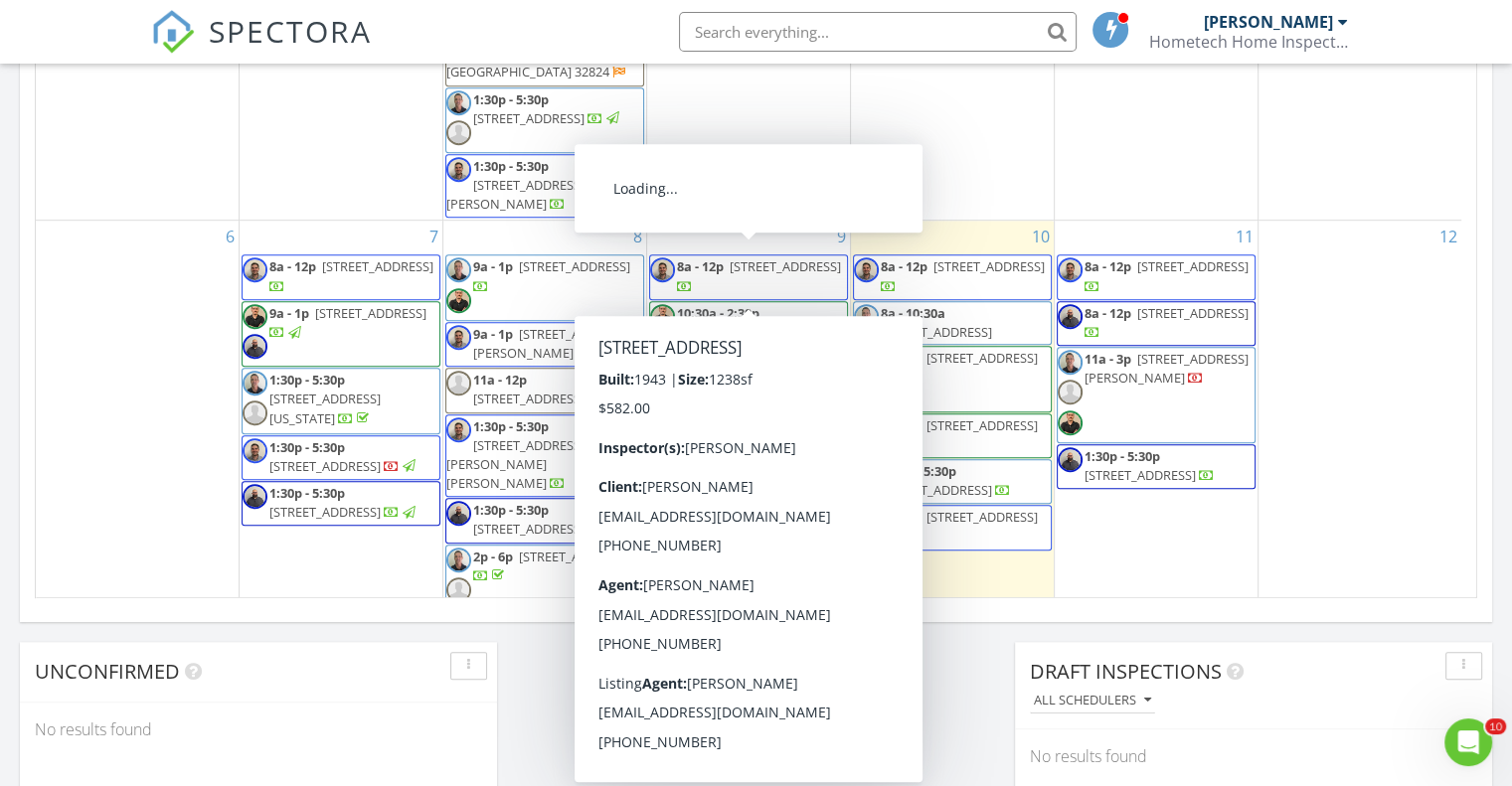 click on "[STREET_ADDRESS]" at bounding box center [733, 332] 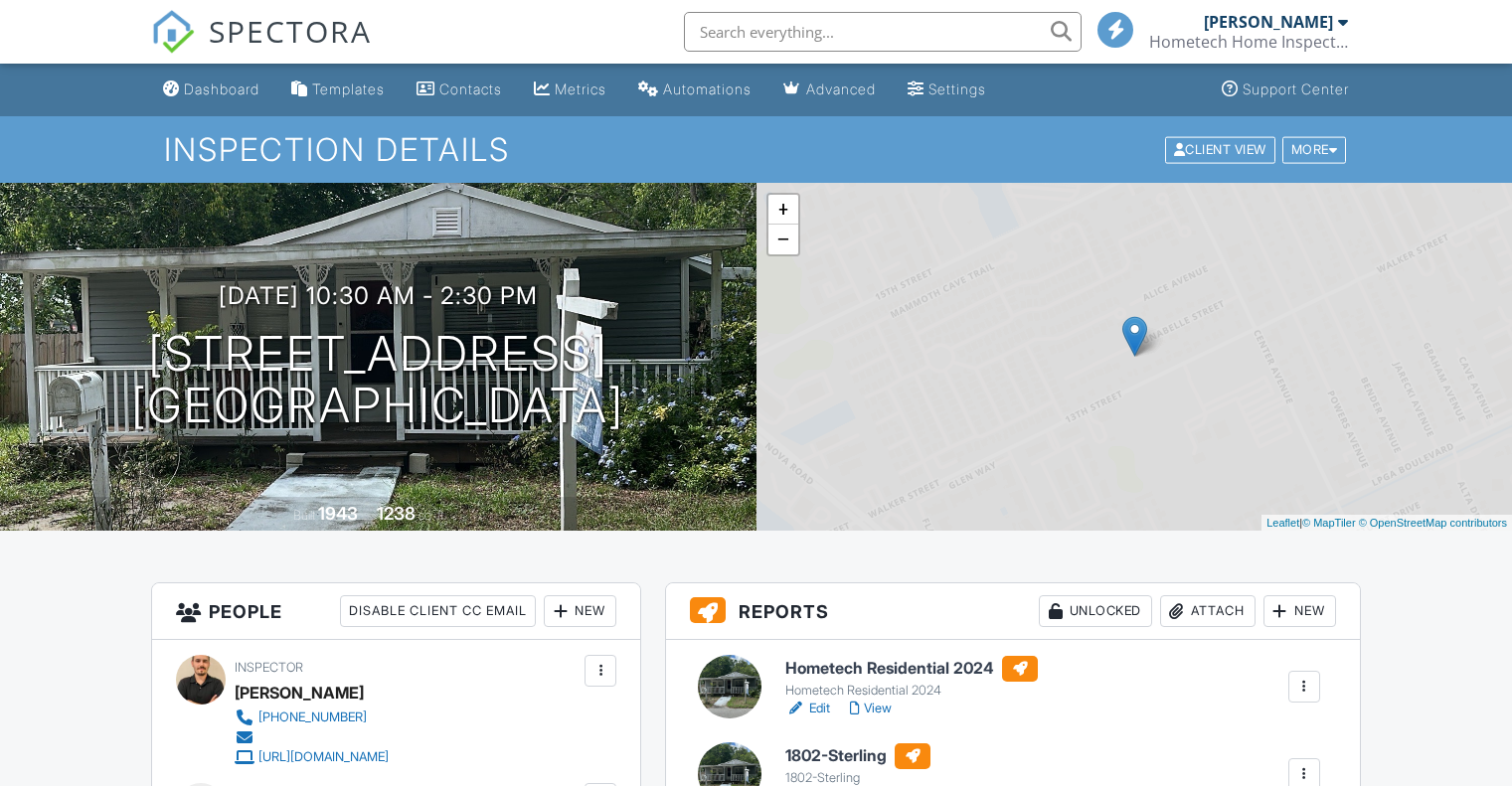 scroll, scrollTop: 0, scrollLeft: 0, axis: both 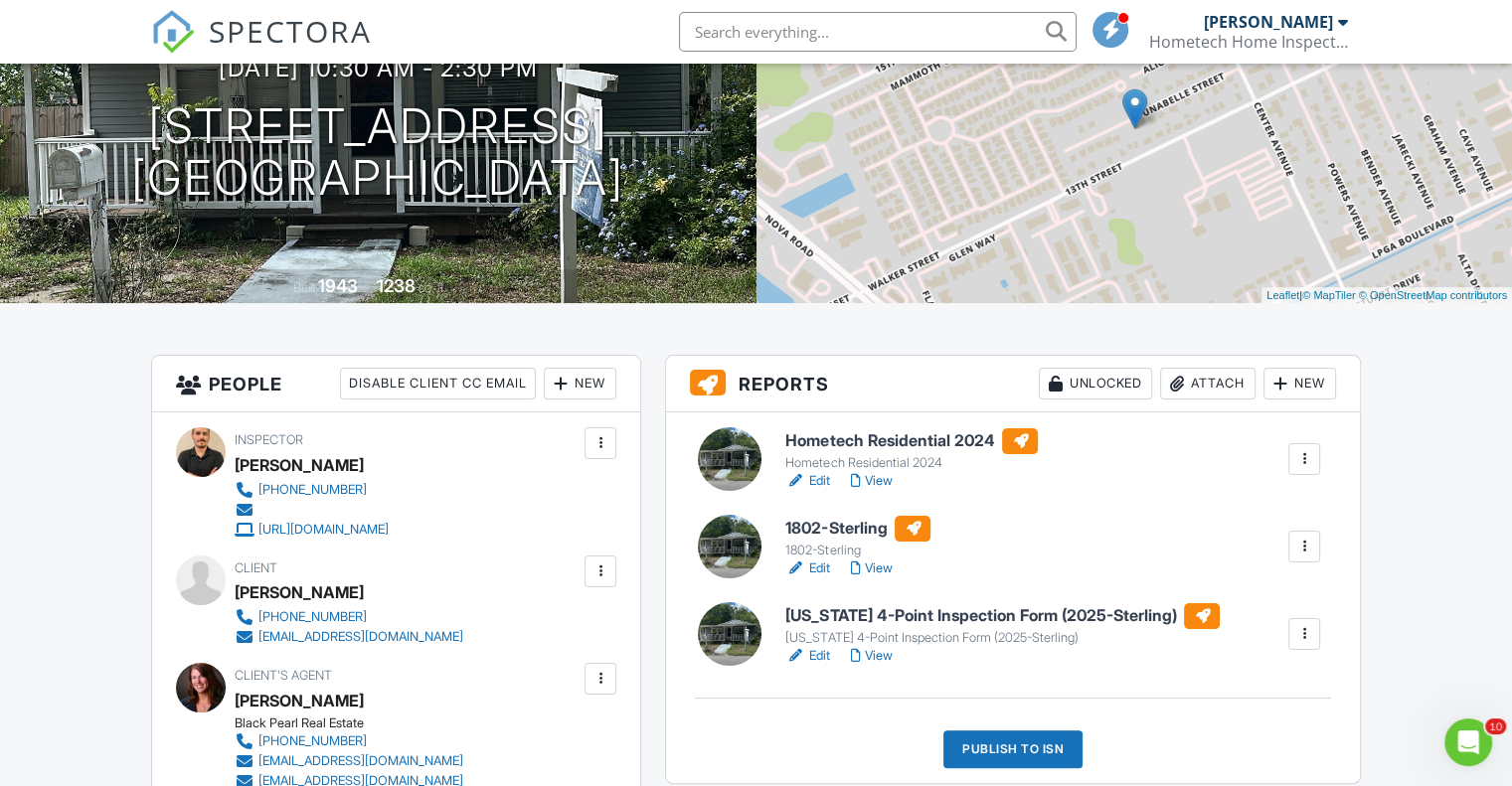click on "View" at bounding box center [871, 568] 